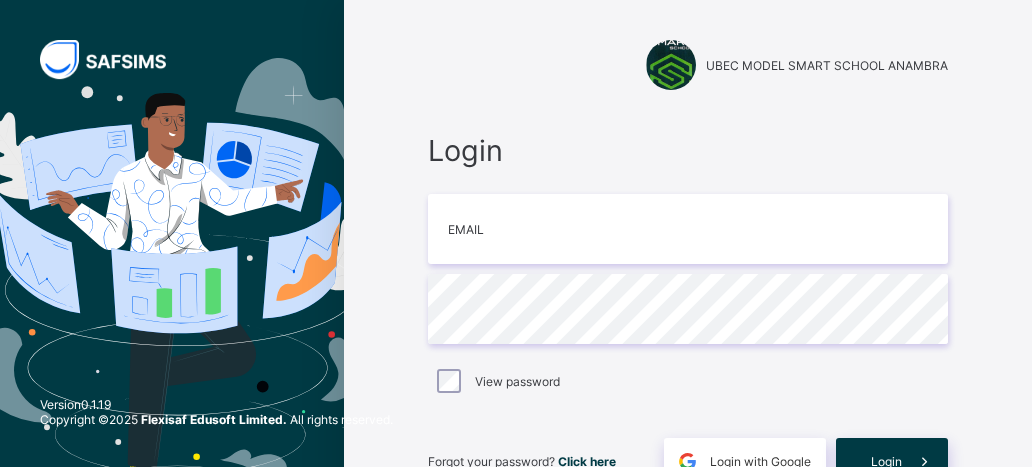 scroll, scrollTop: 0, scrollLeft: 0, axis: both 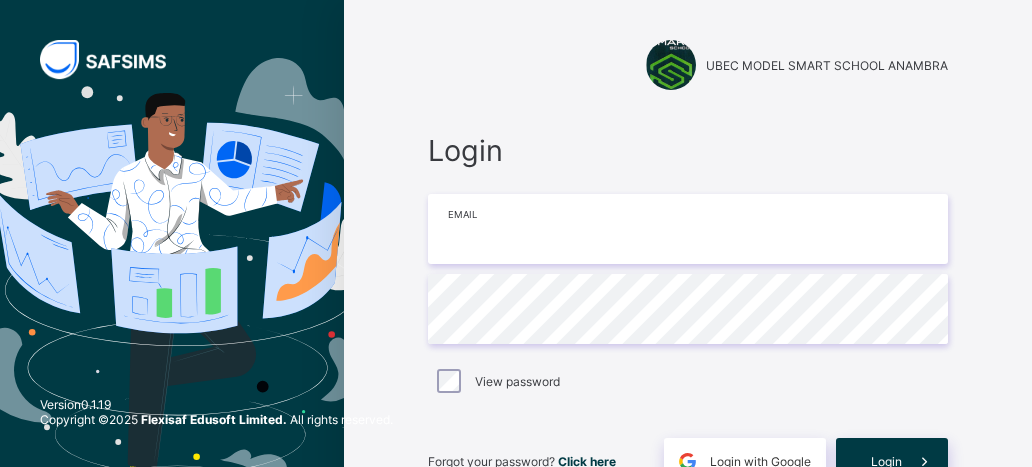 type on "**********" 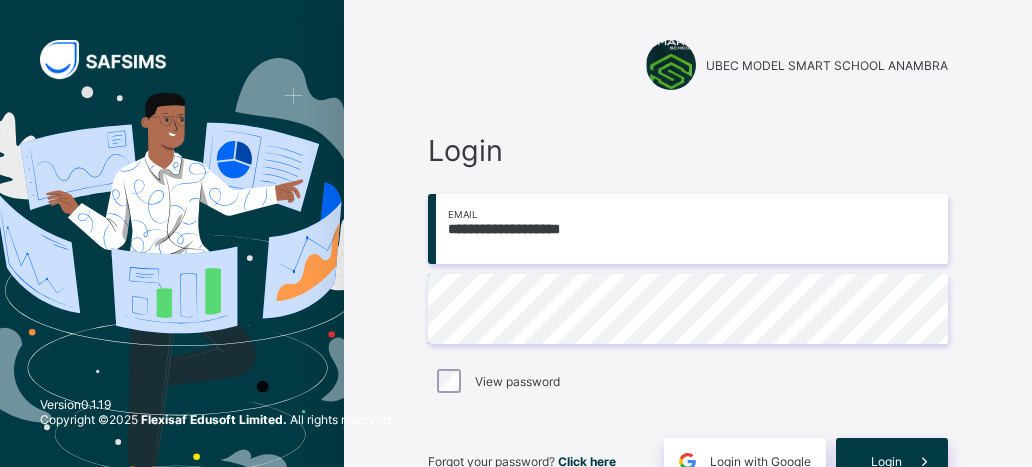 click on "View password" at bounding box center [688, 381] 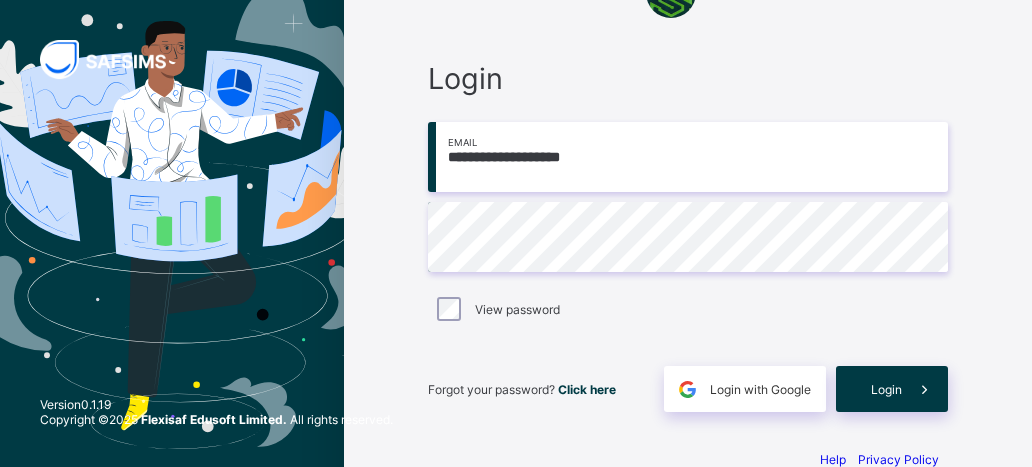 scroll, scrollTop: 72, scrollLeft: 0, axis: vertical 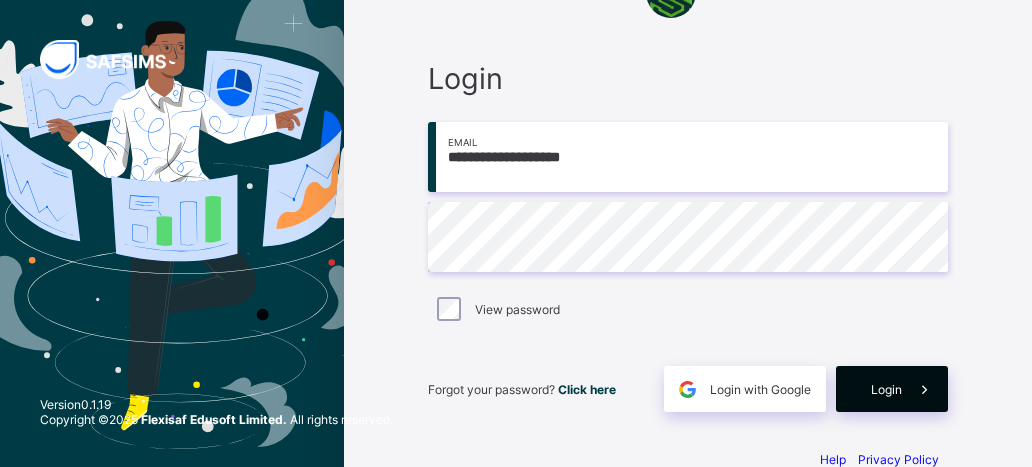 click on "Login" at bounding box center (886, 389) 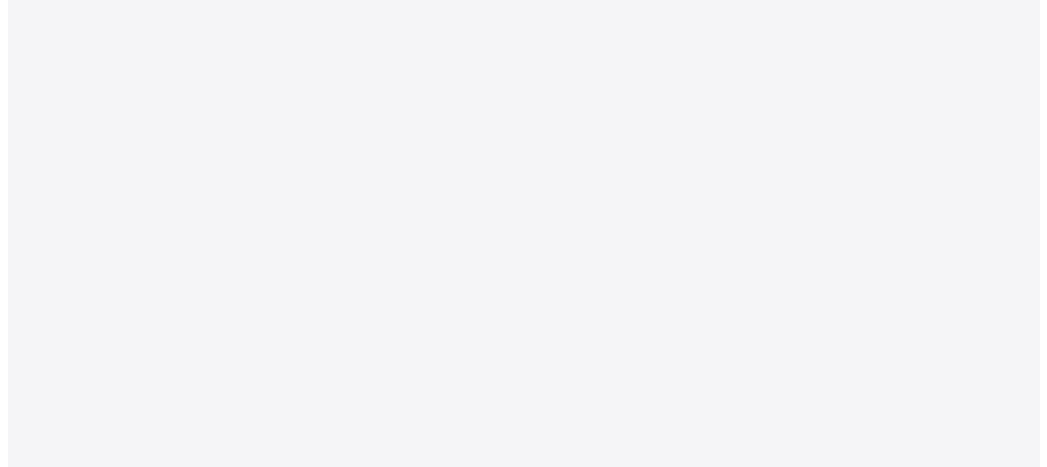 scroll, scrollTop: 0, scrollLeft: 0, axis: both 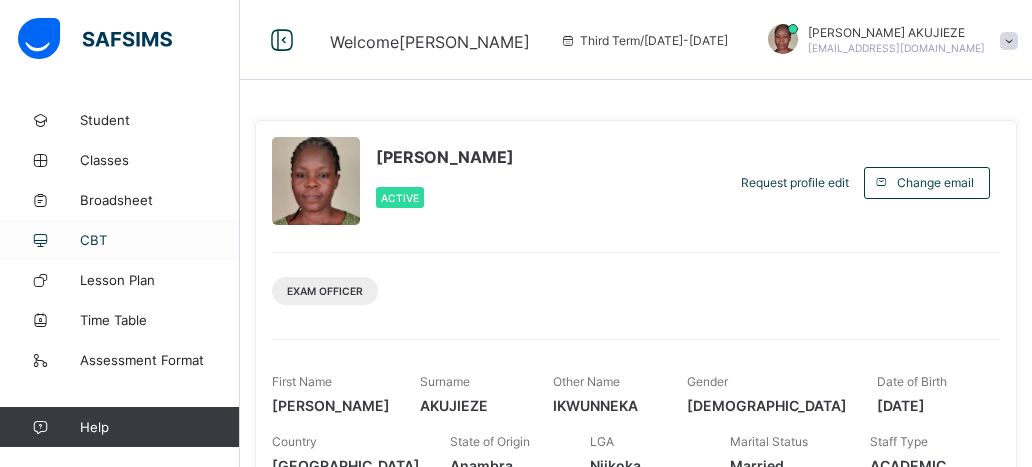 click on "CBT" at bounding box center (160, 240) 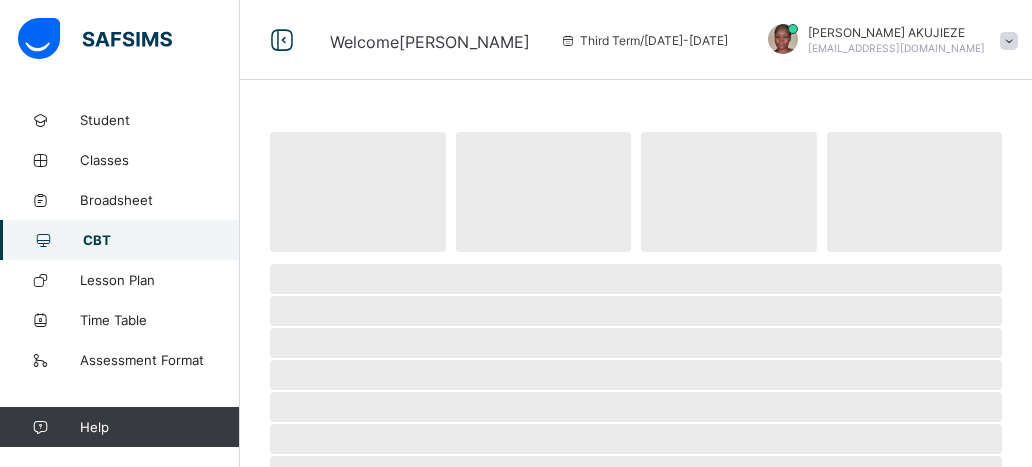 click on "CBT" at bounding box center [161, 240] 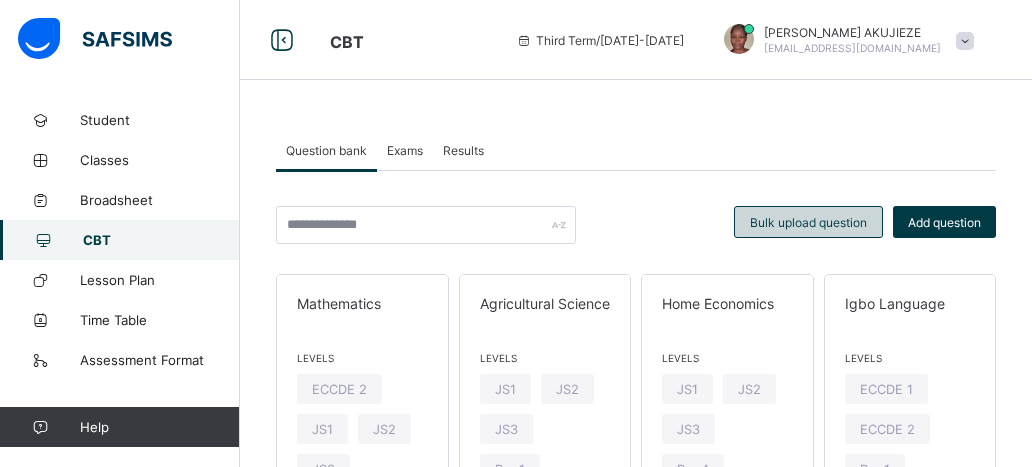 click on "Bulk upload question" at bounding box center (808, 222) 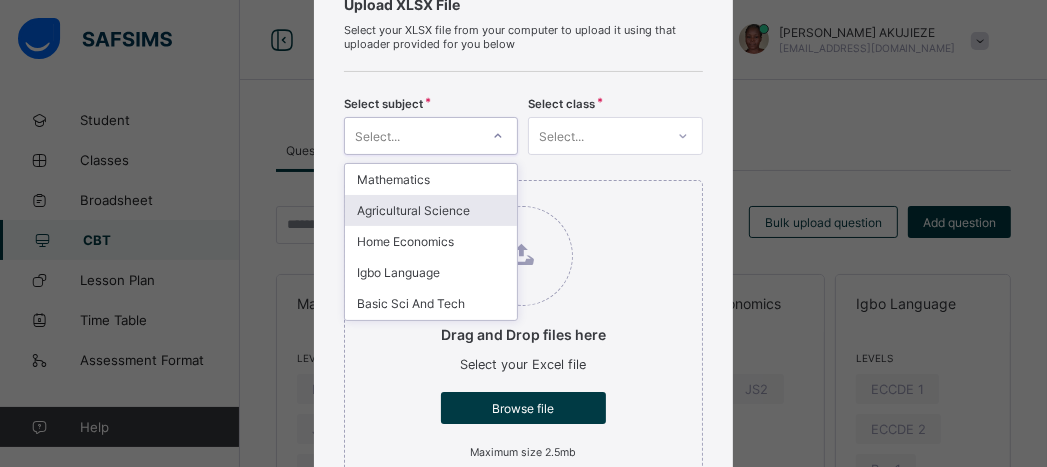click on "option Agricultural Science focused, 2 of 14. 14 results available. Use Up and Down to choose options, press Enter to select the currently focused option, press Escape to exit the menu, press Tab to select the option and exit the menu. Select... Mathematics Agricultural Science Home Economics Igbo Language Basic Sci And Tech English Language Pre-vocational Studies Guidance and Counselling Cultural/Creative Arts Religious and National values Moral Instruction Quantitative Reasoning Verbal Reasoning Writing & Dictation" at bounding box center [431, 136] 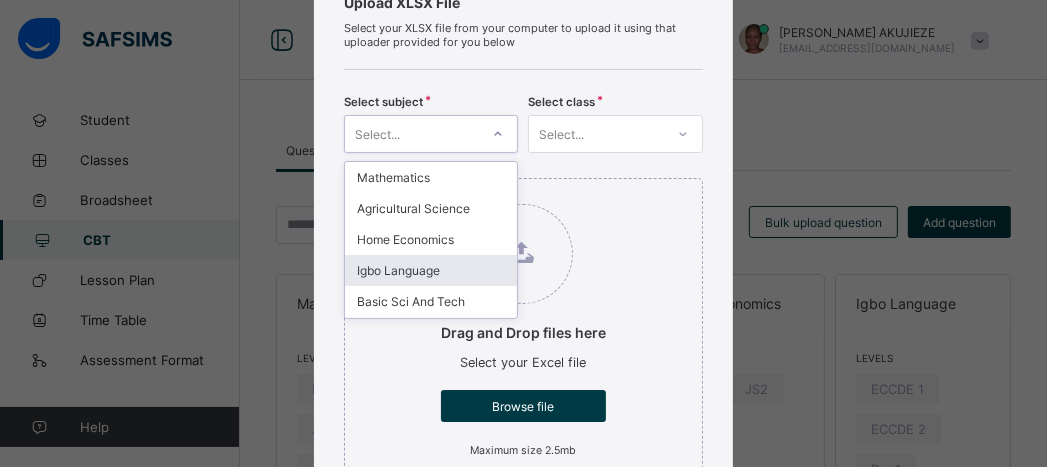 scroll, scrollTop: 146, scrollLeft: 0, axis: vertical 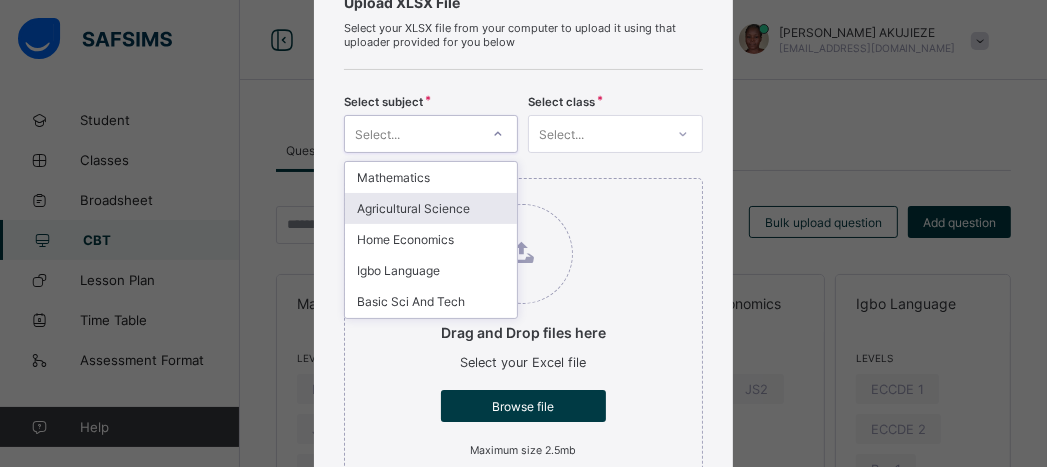 click on "Agricultural Science" at bounding box center [431, 208] 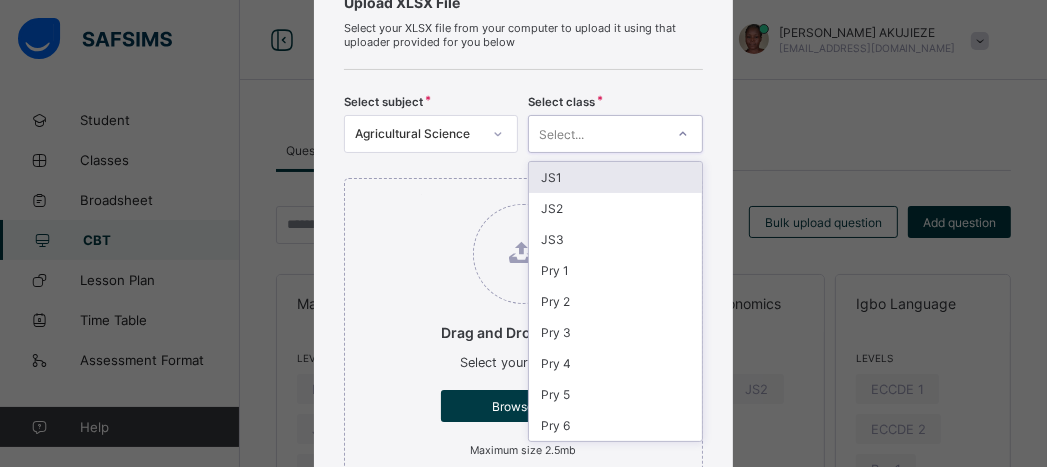 click 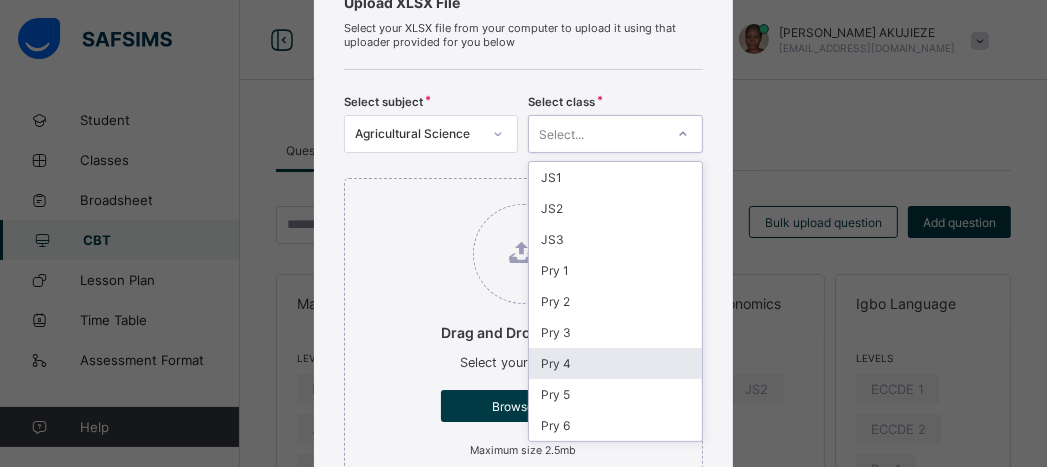 click on "Pry 4" at bounding box center (615, 363) 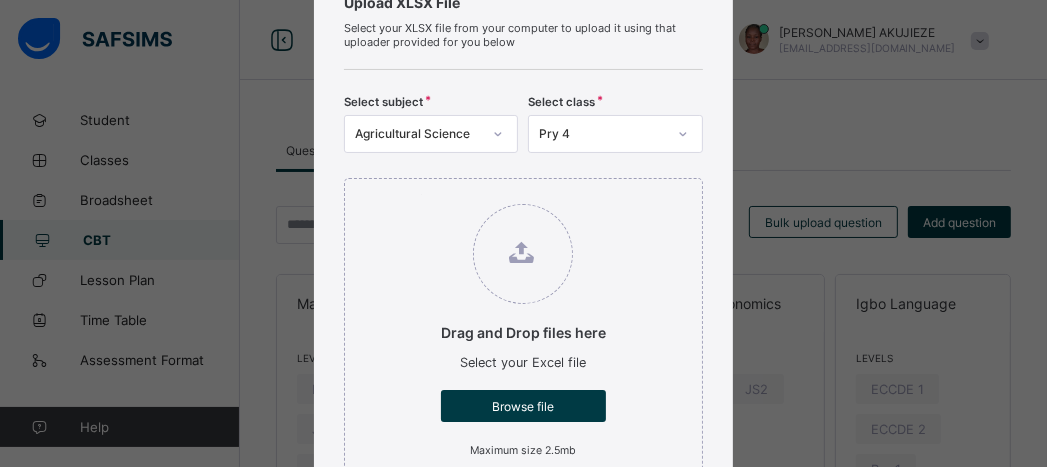 click on "Drag and Drop files here Select your Excel file Browse file Maximum size 2.5mb" at bounding box center (523, 332) 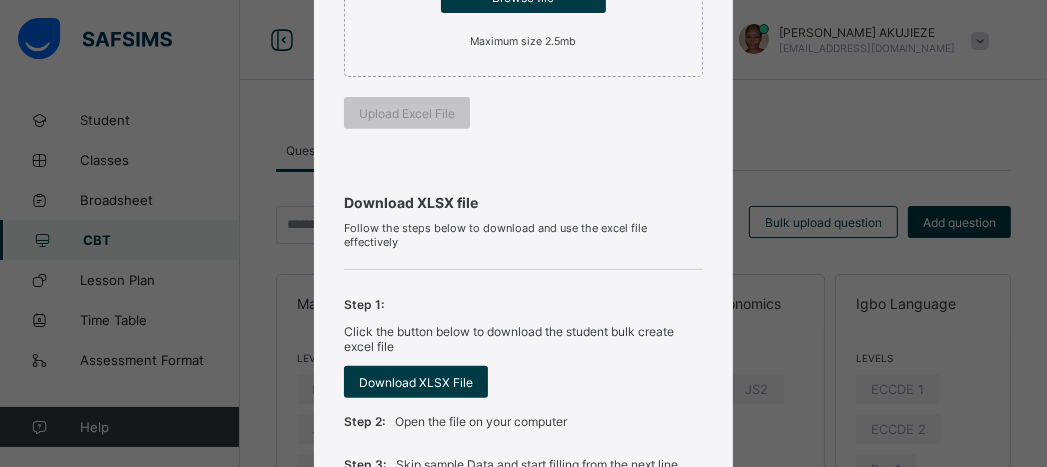 scroll, scrollTop: 146, scrollLeft: 0, axis: vertical 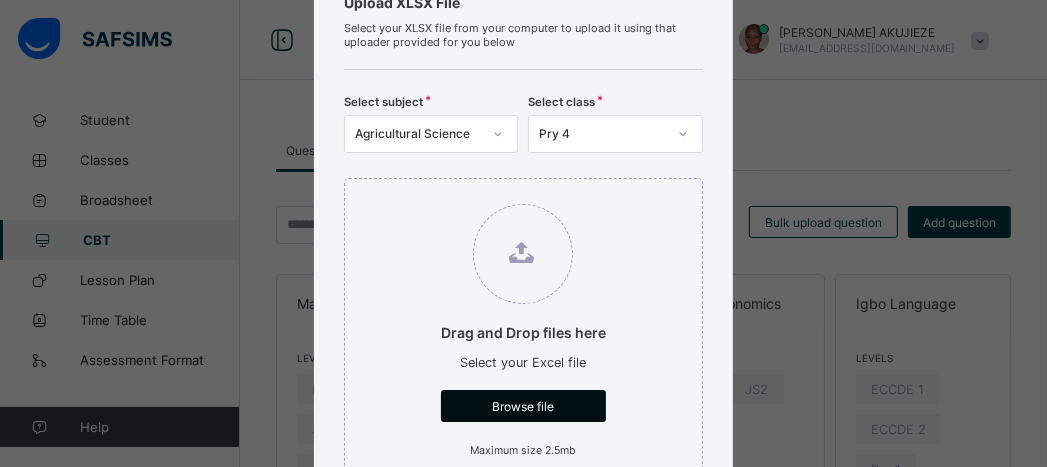 click on "Browse file" at bounding box center [523, 406] 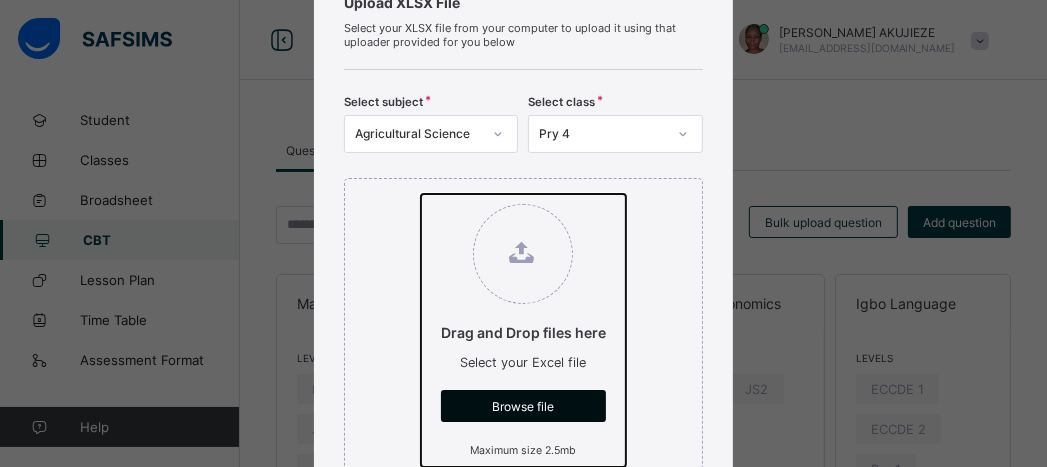 click on "Drag and Drop files here Select your Excel file Browse file Maximum size 2.5mb" at bounding box center (421, 194) 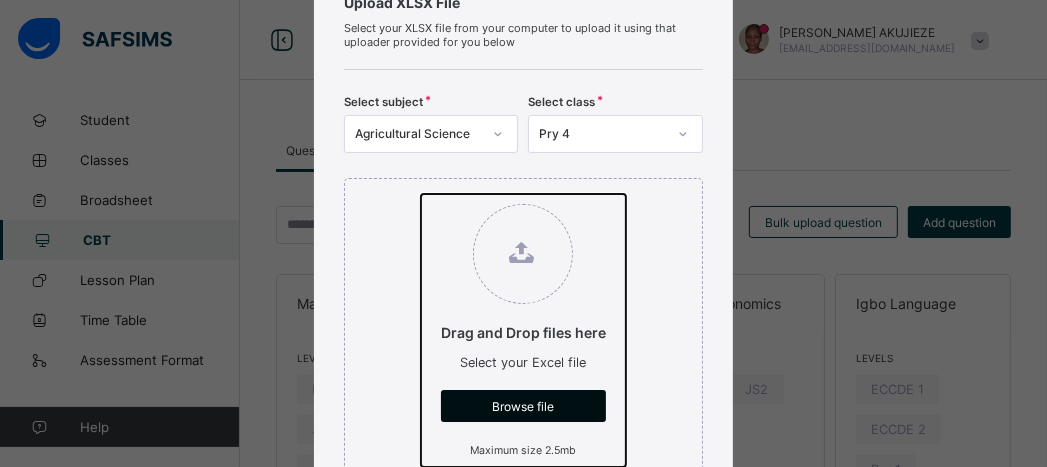 type on "**********" 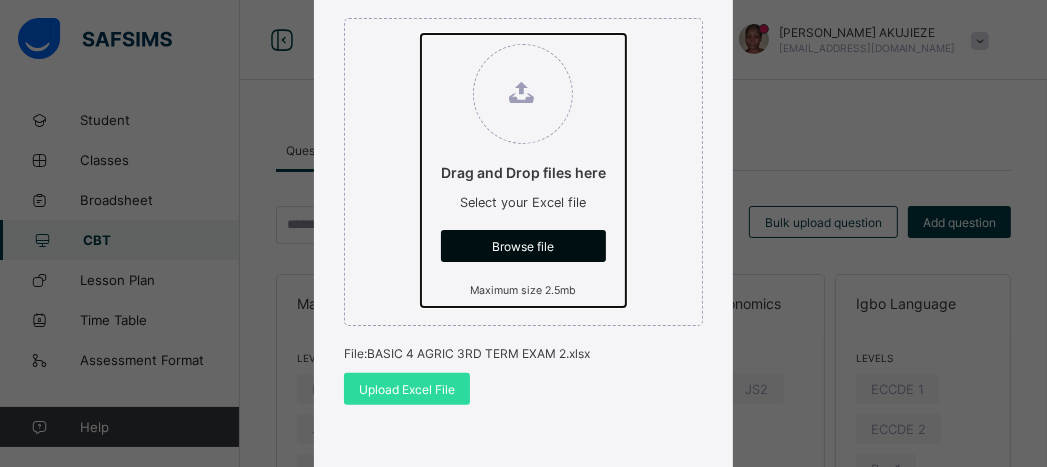 scroll, scrollTop: 346, scrollLeft: 0, axis: vertical 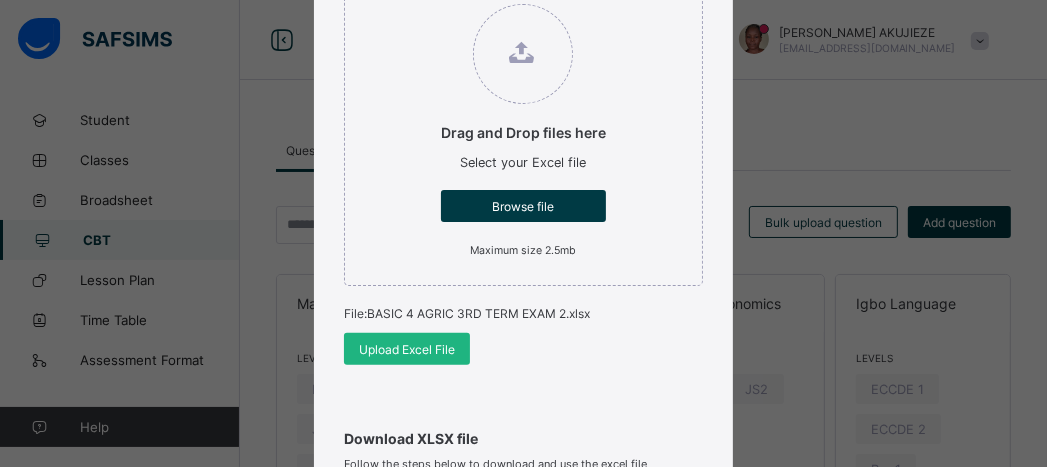 click on "Upload Excel File" at bounding box center [407, 349] 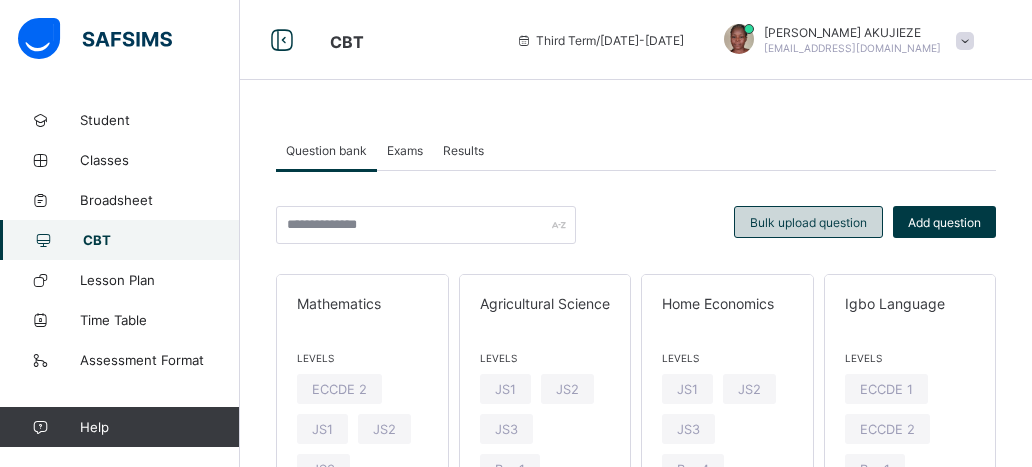 click on "Bulk upload question" at bounding box center (808, 222) 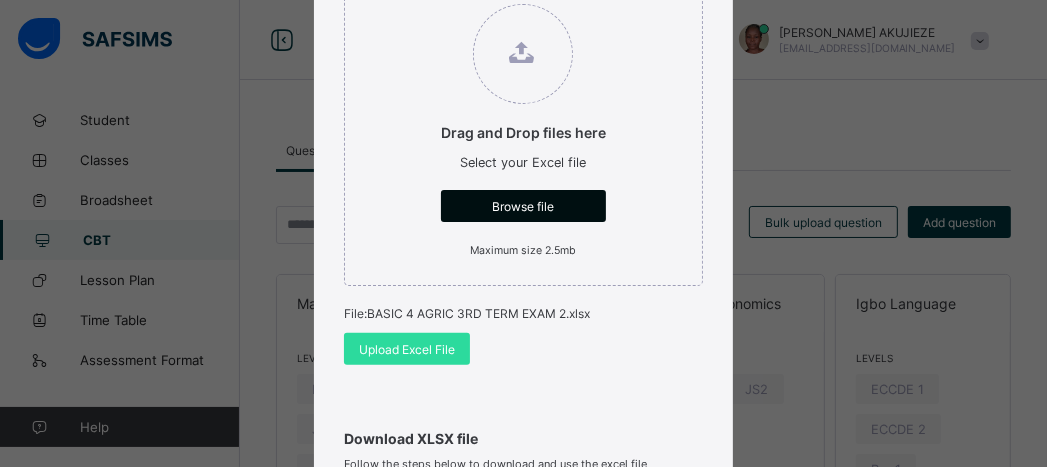 click on "Browse file" at bounding box center [523, 206] 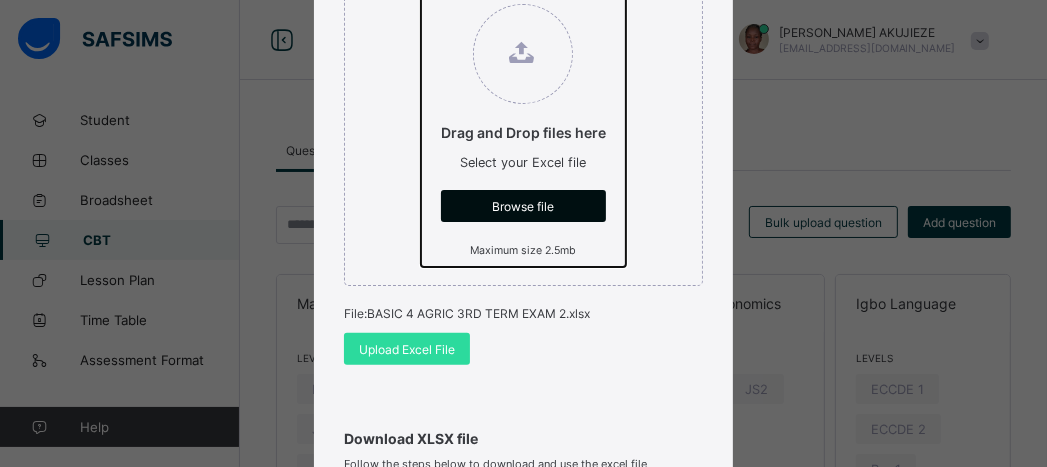 click on "Drag and Drop files here Select your Excel file Browse file Maximum size 2.5mb" at bounding box center (421, -6) 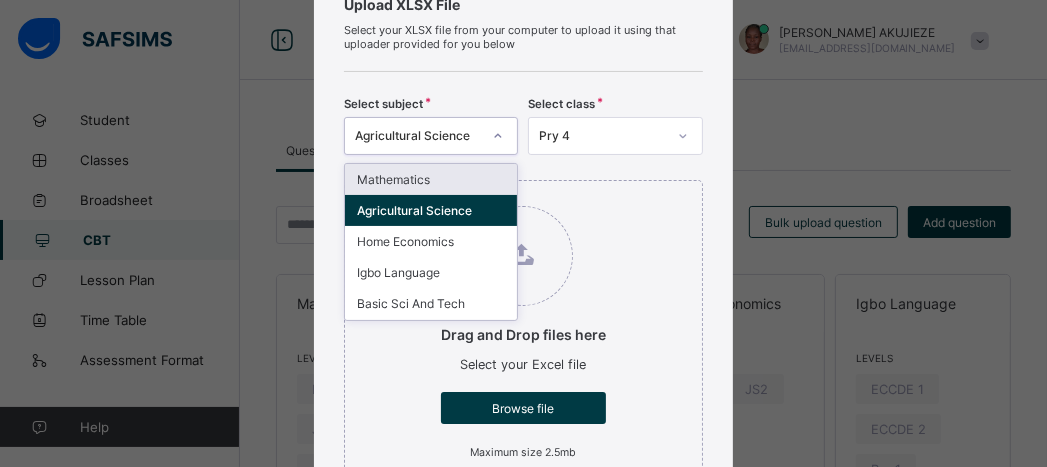 click on "option Agricultural Science, selected.    option Mathematics focused, 1 of 14. 14 results available. Use Up and Down to choose options, press Enter to select the currently focused option, press Escape to exit the menu, press Tab to select the option and exit the menu. Agricultural Science Mathematics Agricultural Science Home Economics Igbo Language Basic Sci And Tech English Language Pre-vocational Studies Guidance and Counselling Cultural/Creative Arts Religious and National values Moral Instruction Quantitative Reasoning Verbal Reasoning Writing & Dictation" at bounding box center [431, 136] 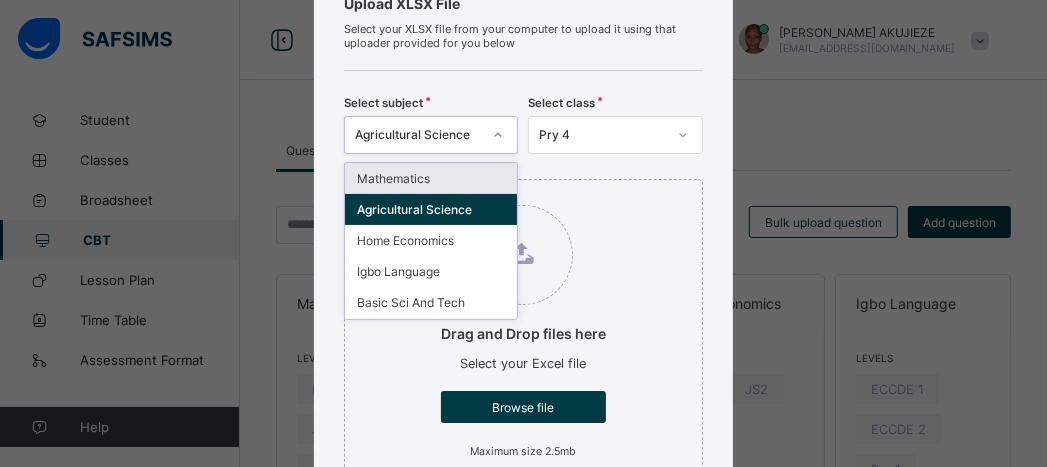 scroll, scrollTop: 146, scrollLeft: 0, axis: vertical 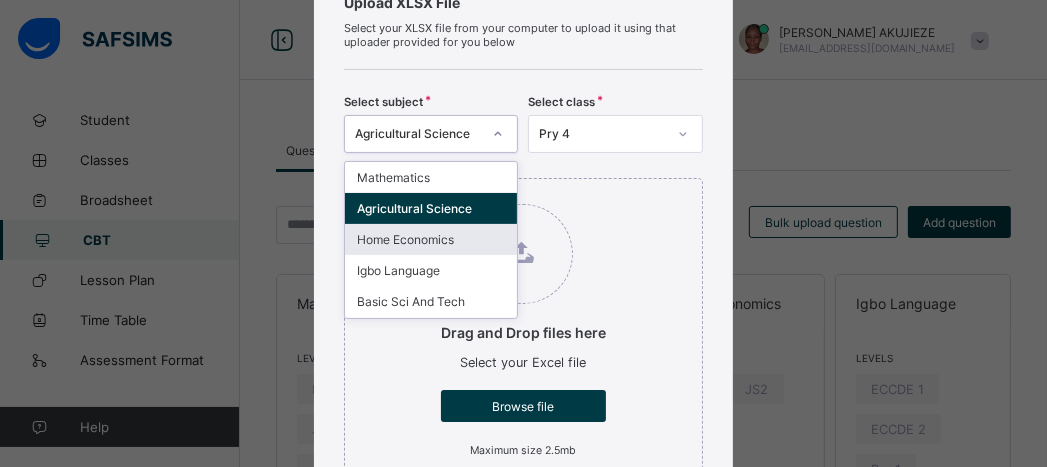 click on "Home Economics" at bounding box center [431, 239] 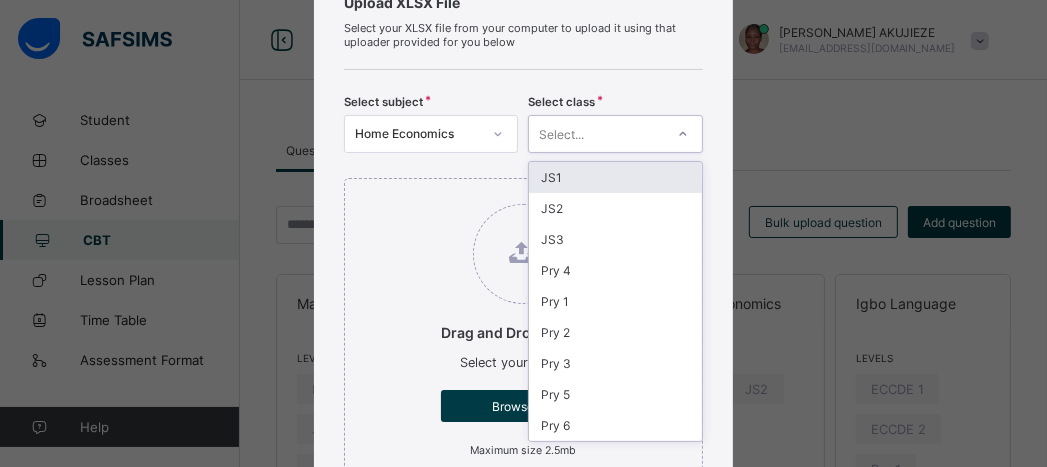 click 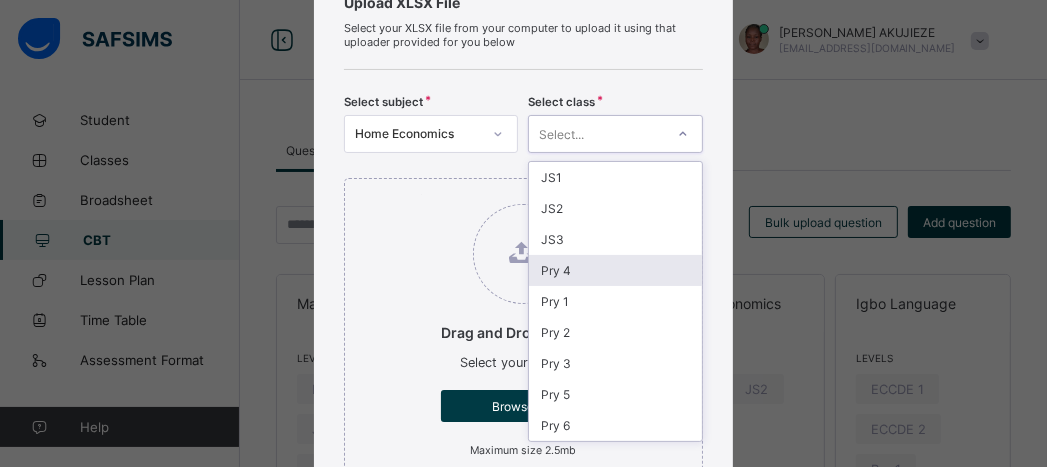 click on "Pry 4" at bounding box center (615, 270) 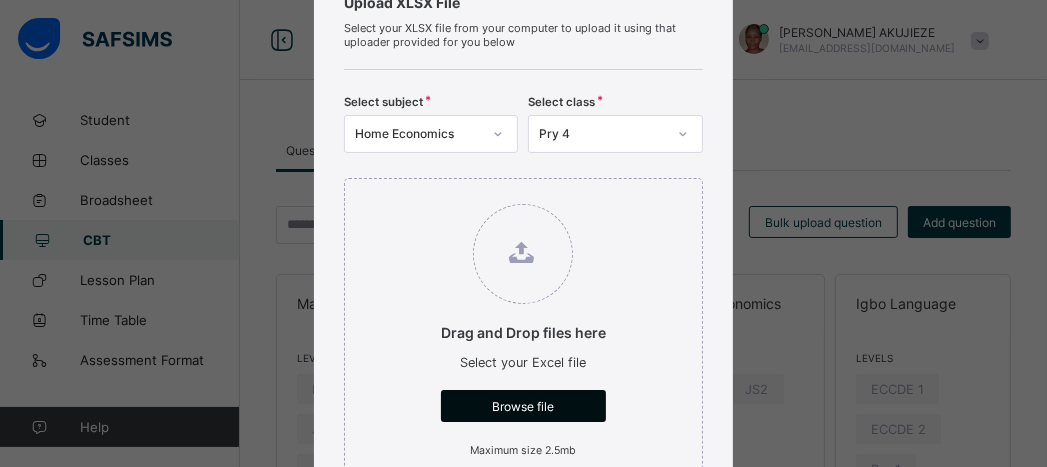 click on "Browse file" at bounding box center (523, 406) 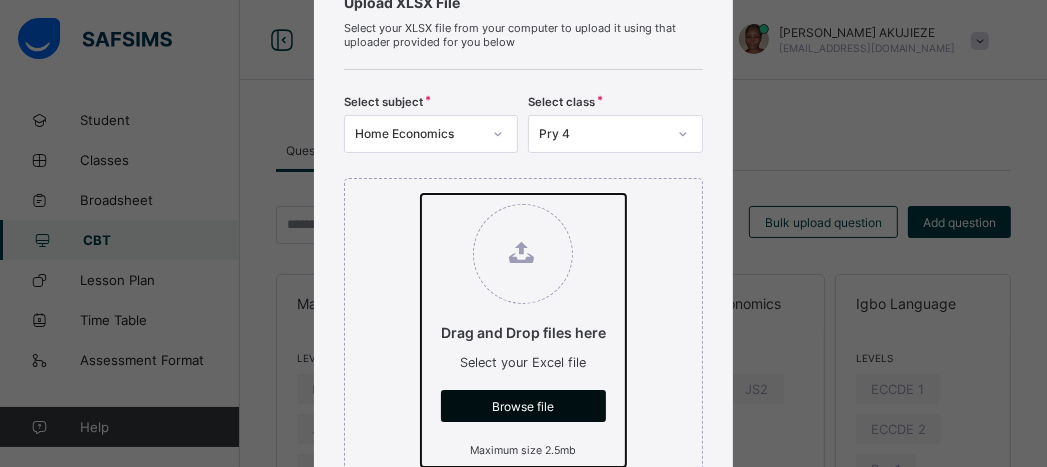 click on "Drag and Drop files here Select your Excel file Browse file Maximum size 2.5mb" at bounding box center [421, 194] 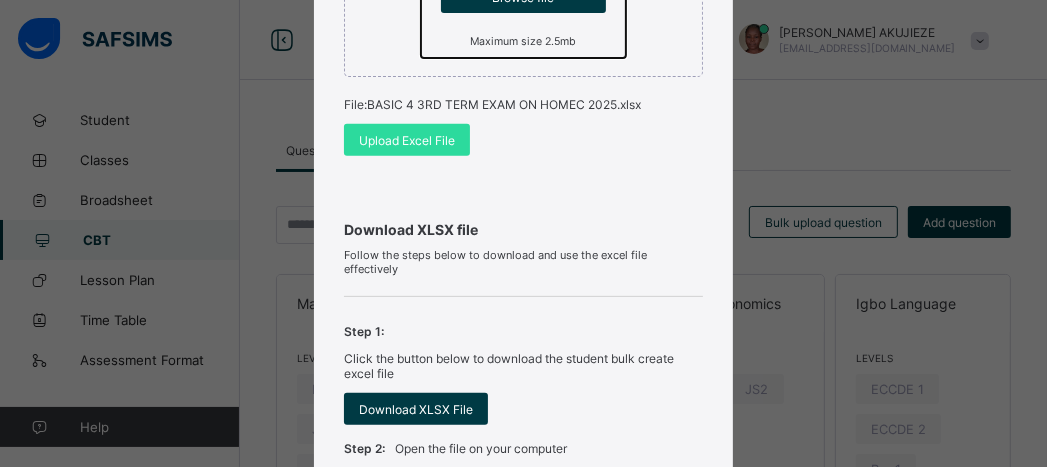 scroll, scrollTop: 964, scrollLeft: 0, axis: vertical 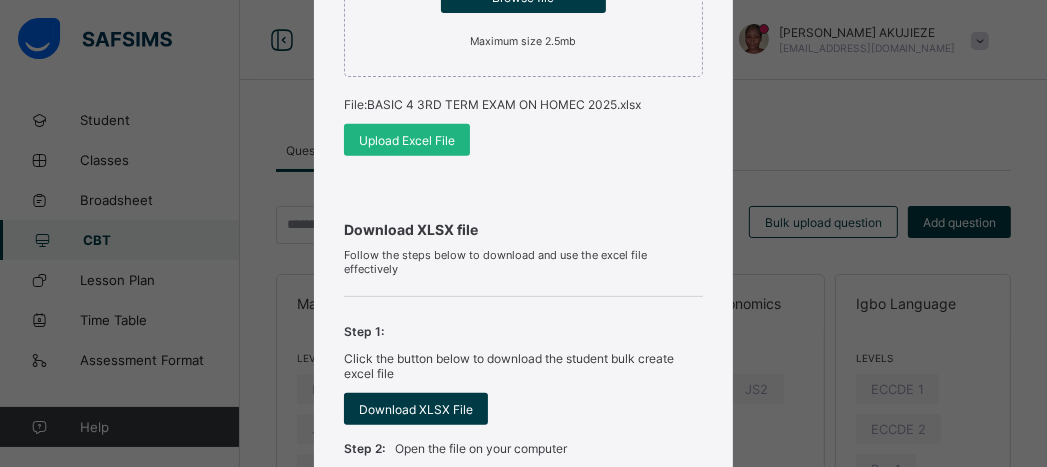 click on "Upload Excel File" at bounding box center (407, 140) 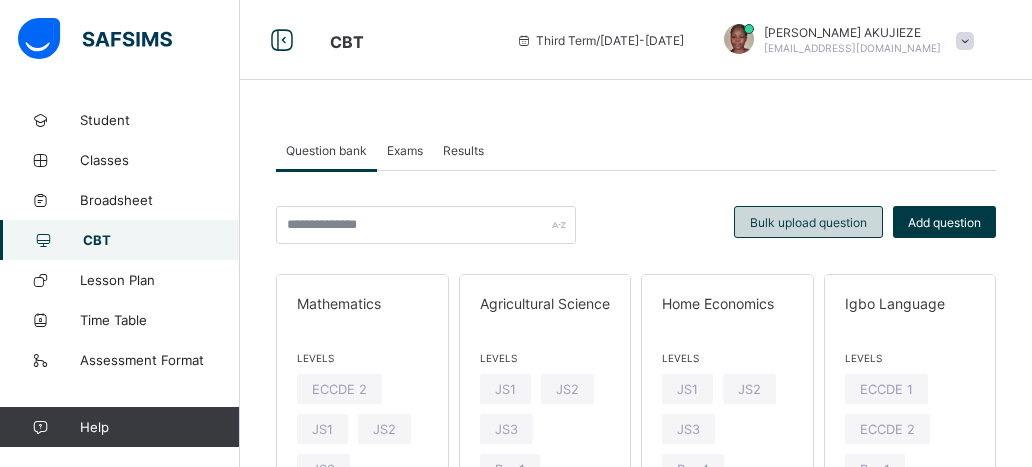 click on "Bulk upload question" at bounding box center [808, 222] 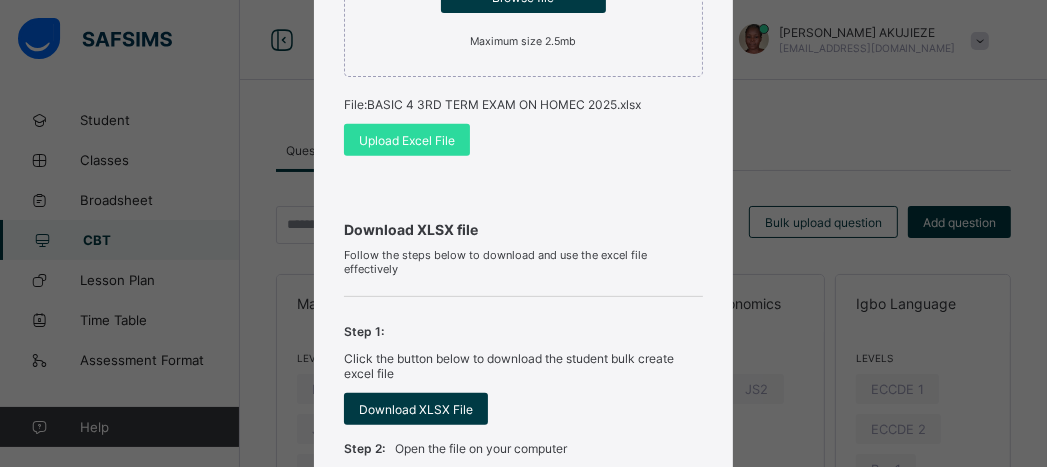 scroll, scrollTop: 146, scrollLeft: 0, axis: vertical 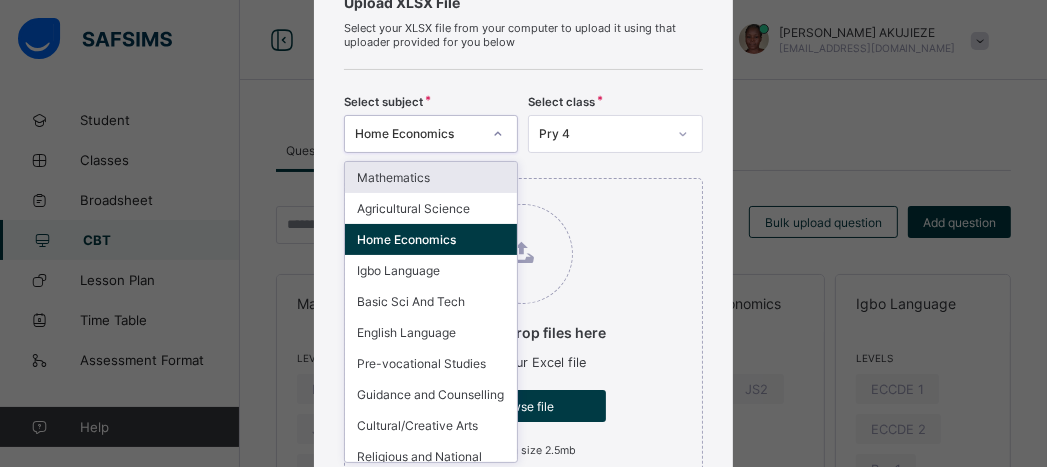 click 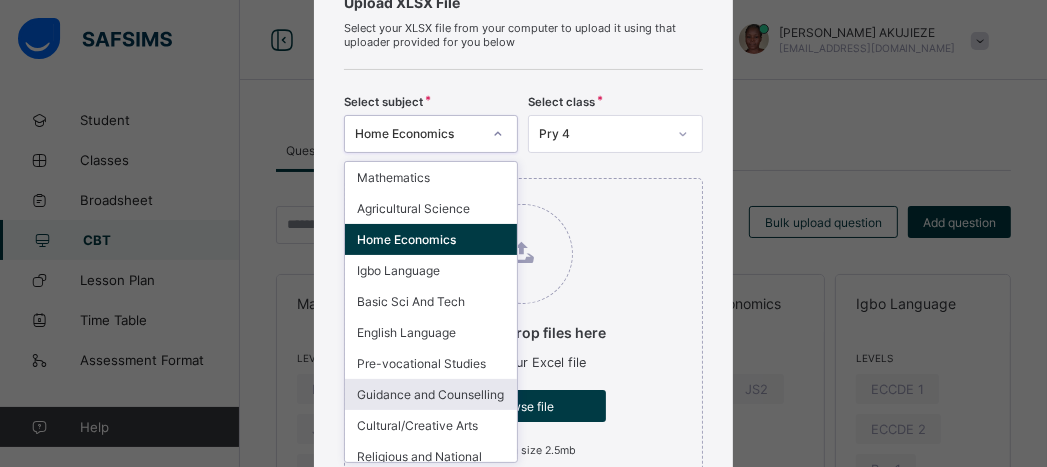 click on "Guidance and Counselling" at bounding box center [431, 394] 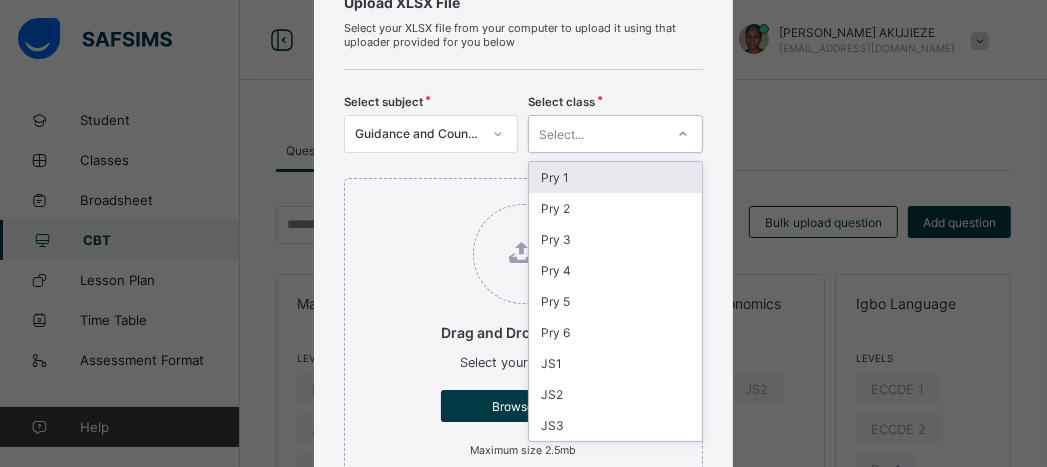 click 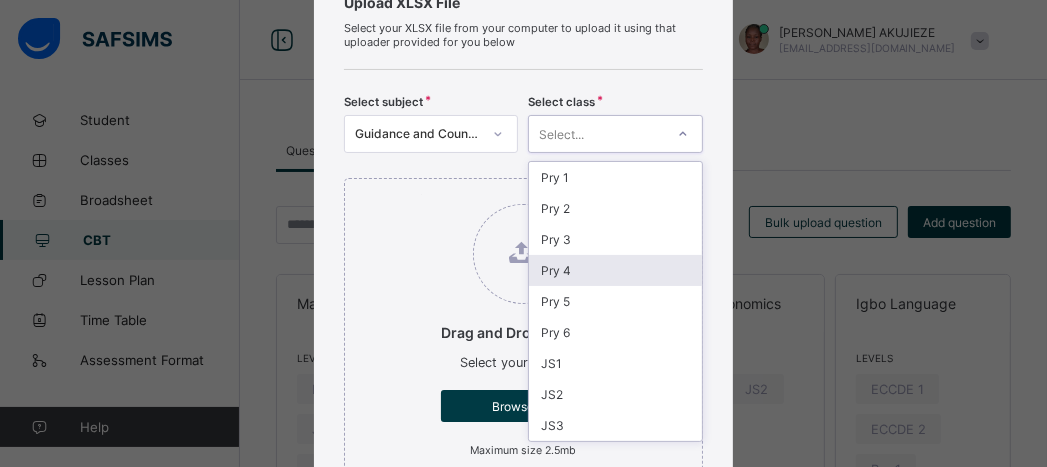 click on "Pry 4" at bounding box center [615, 270] 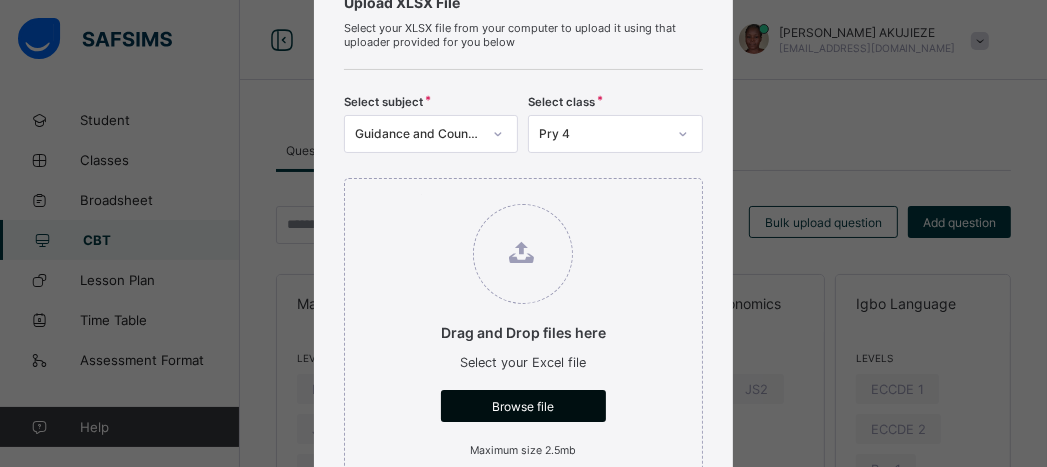 click on "Browse file" at bounding box center (523, 406) 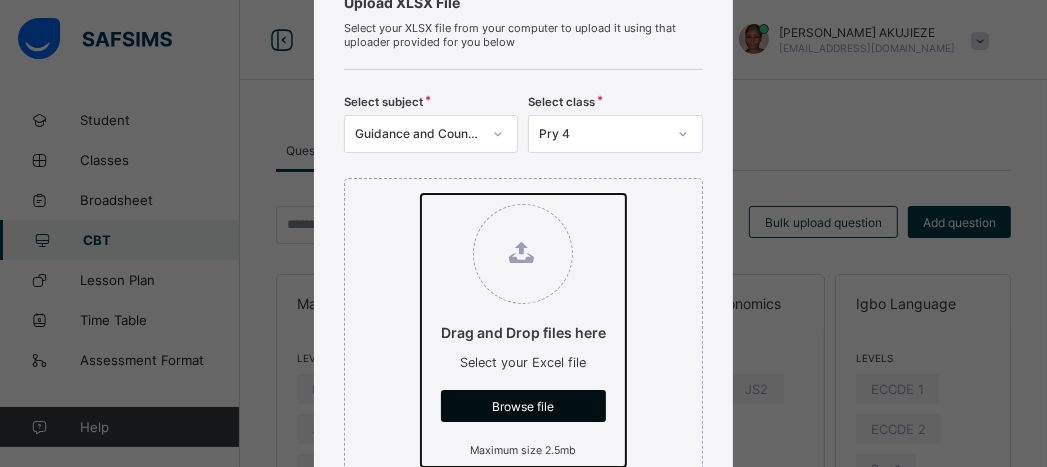 click on "Drag and Drop files here Select your Excel file Browse file Maximum size 2.5mb" at bounding box center [421, 194] 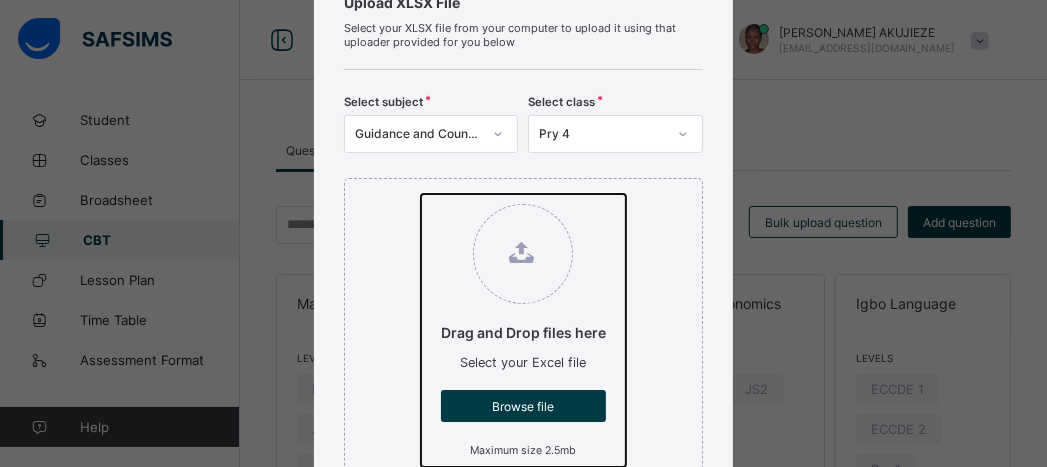 scroll, scrollTop: 555, scrollLeft: 0, axis: vertical 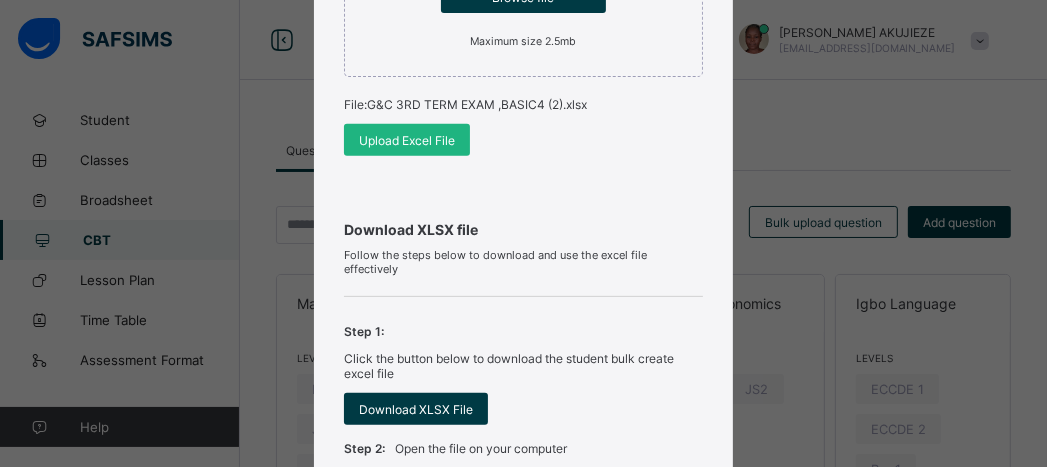 click on "Upload Excel File" at bounding box center (407, 140) 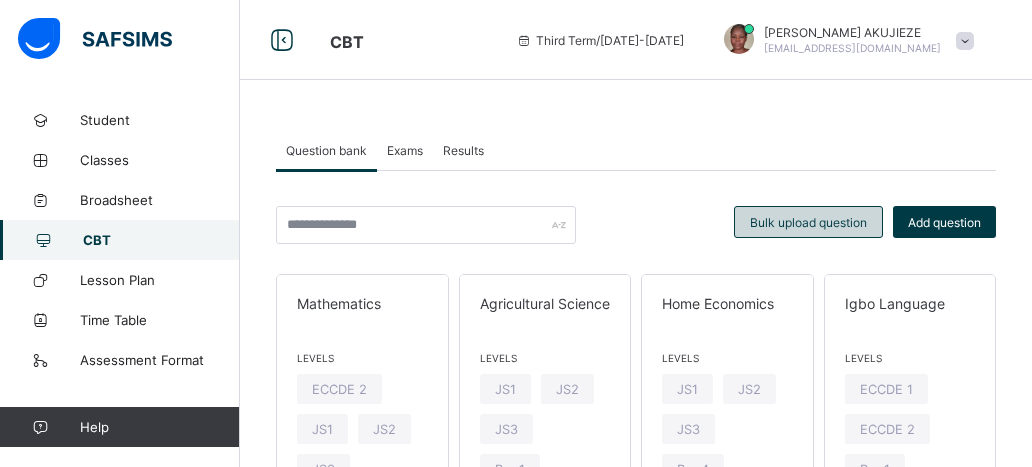click on "Bulk upload question" at bounding box center [808, 222] 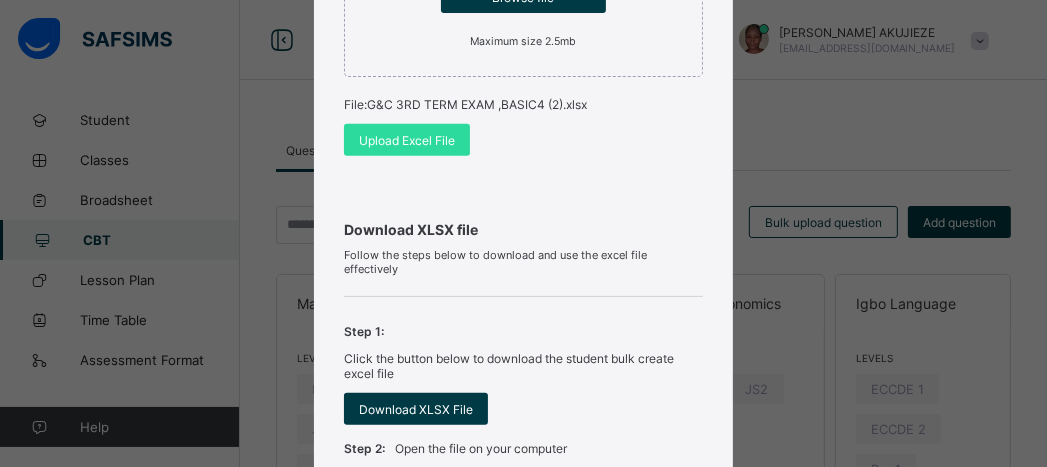 scroll, scrollTop: 146, scrollLeft: 0, axis: vertical 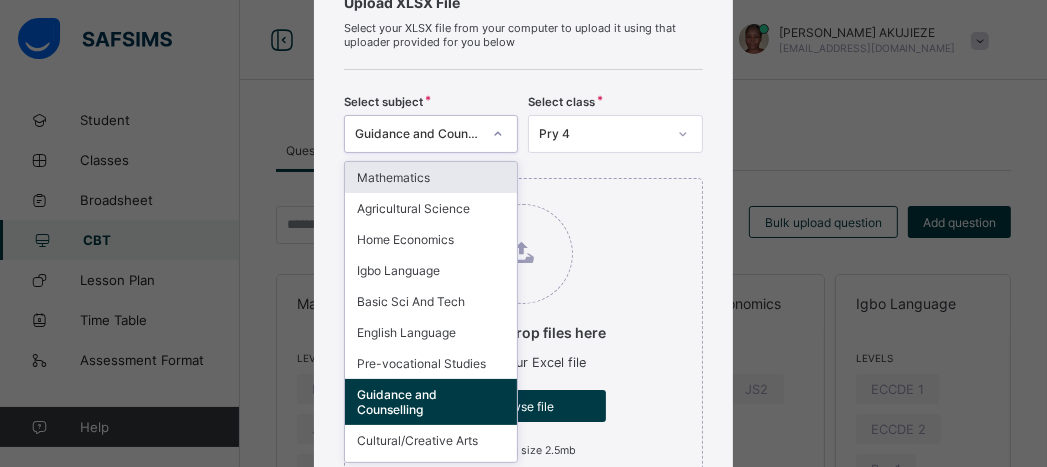 click 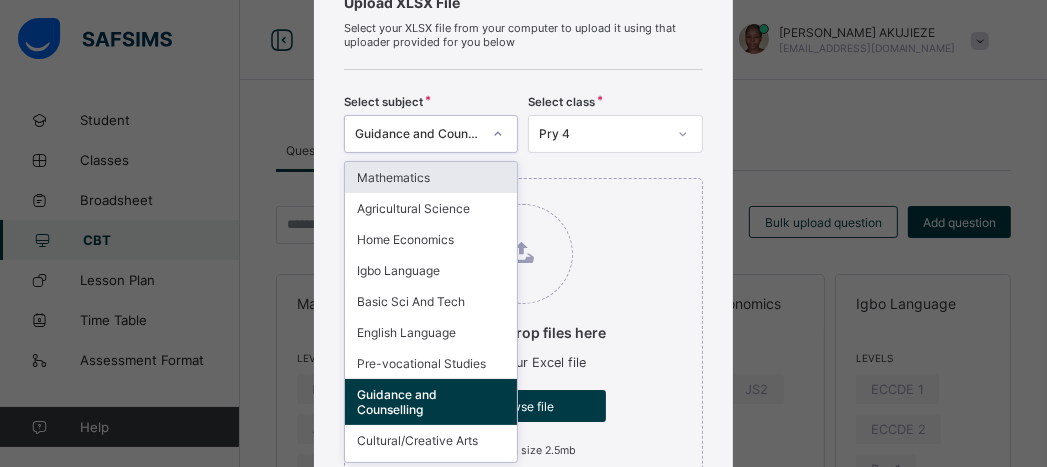 scroll, scrollTop: 167, scrollLeft: 0, axis: vertical 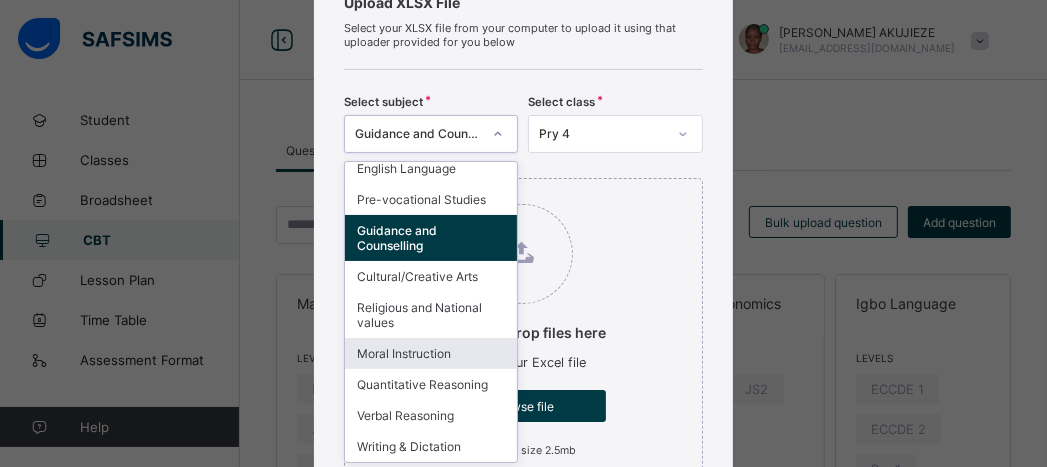 click on "Moral Instruction" at bounding box center [431, 353] 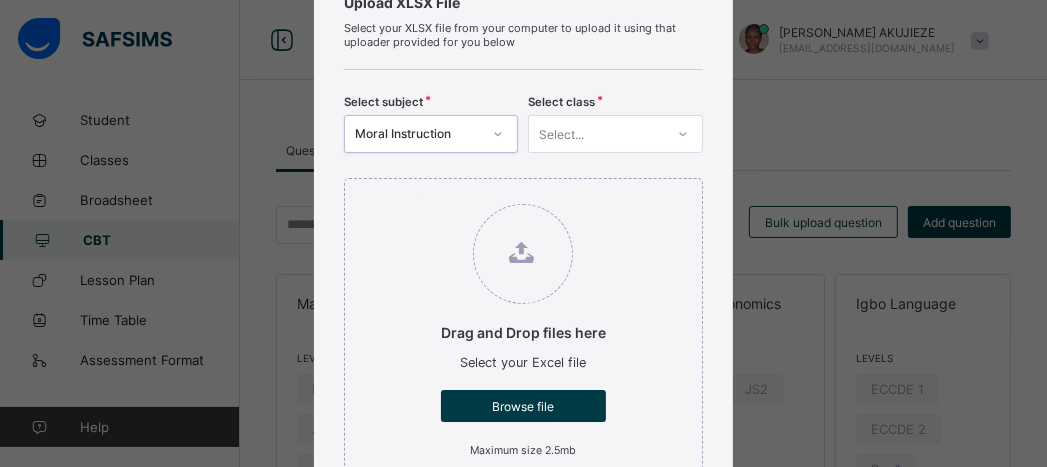 click 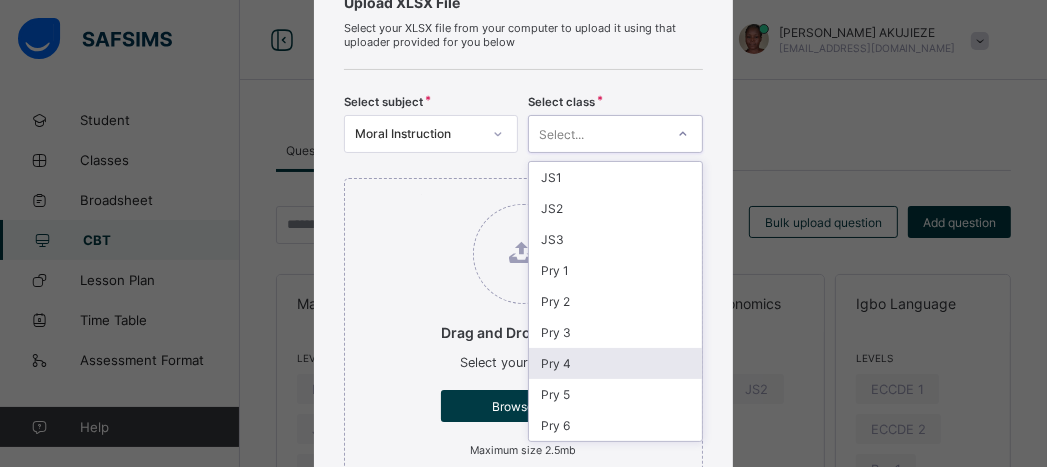 click on "Pry 4" at bounding box center [615, 363] 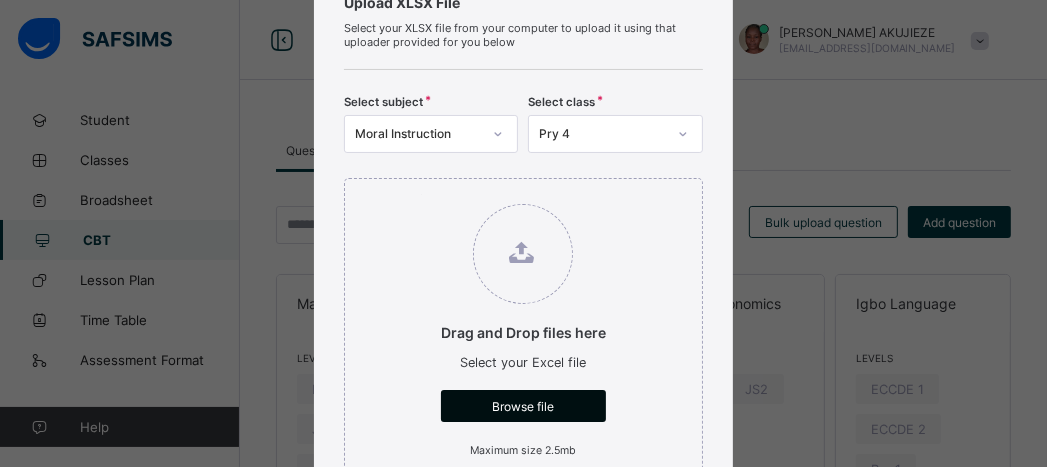 click on "Browse file" at bounding box center (523, 406) 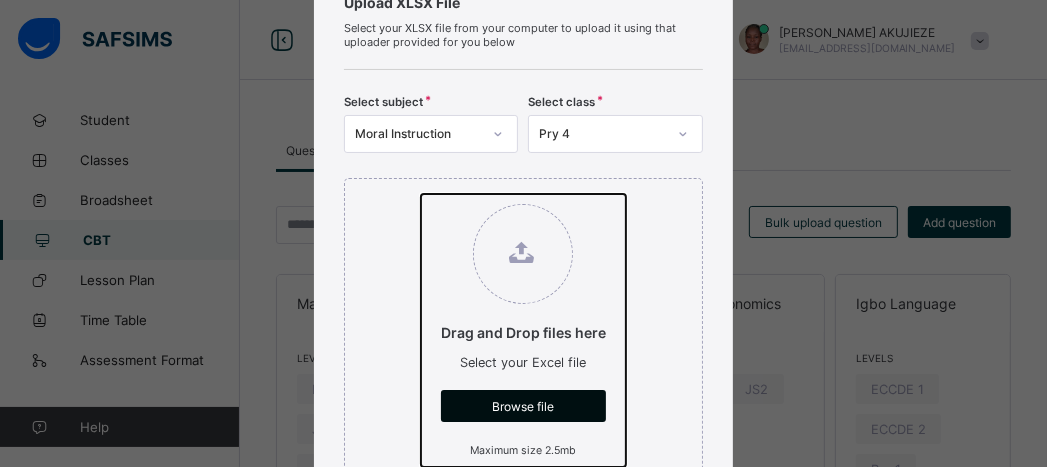 click on "Drag and Drop files here Select your Excel file Browse file Maximum size 2.5mb" at bounding box center [421, 194] 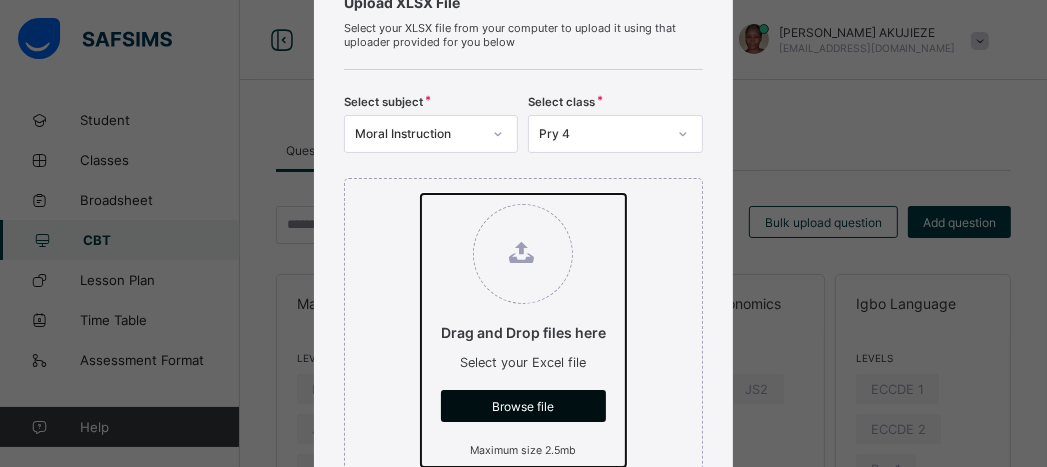 type on "**********" 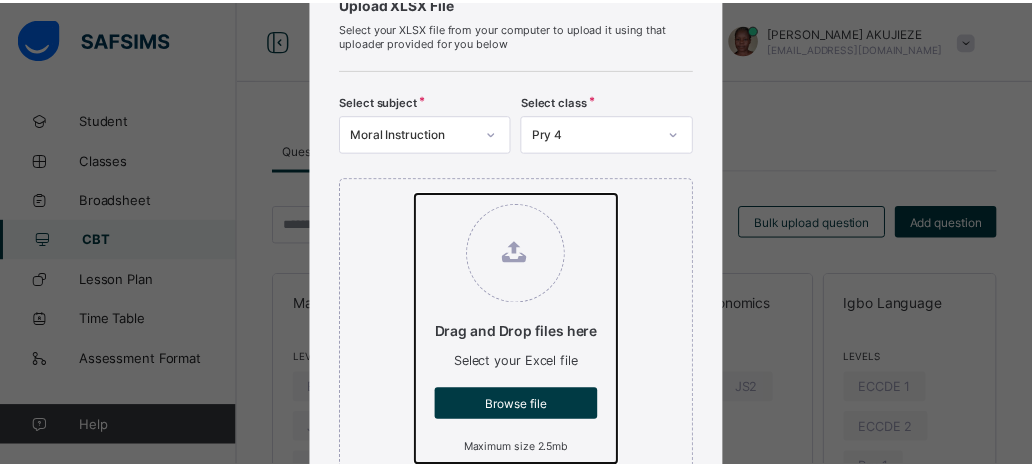 scroll, scrollTop: 555, scrollLeft: 0, axis: vertical 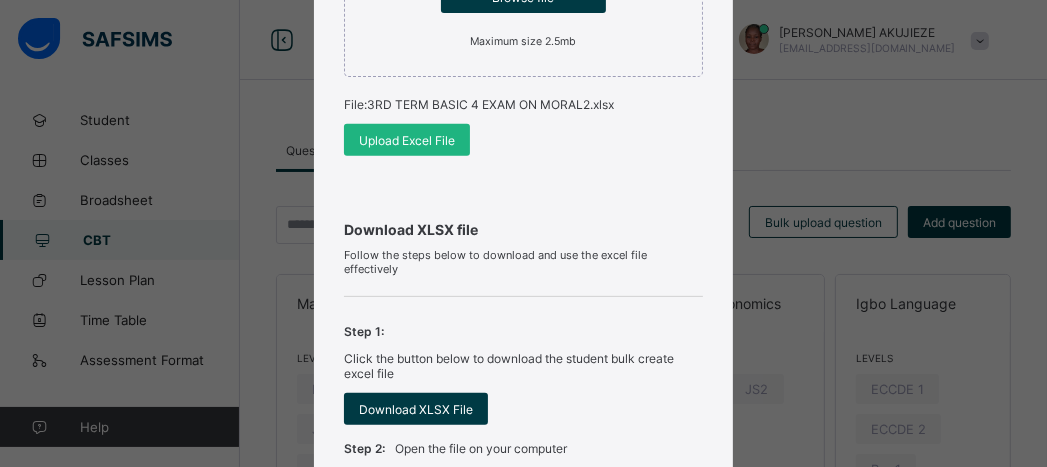 click on "Upload Excel File" at bounding box center [407, 140] 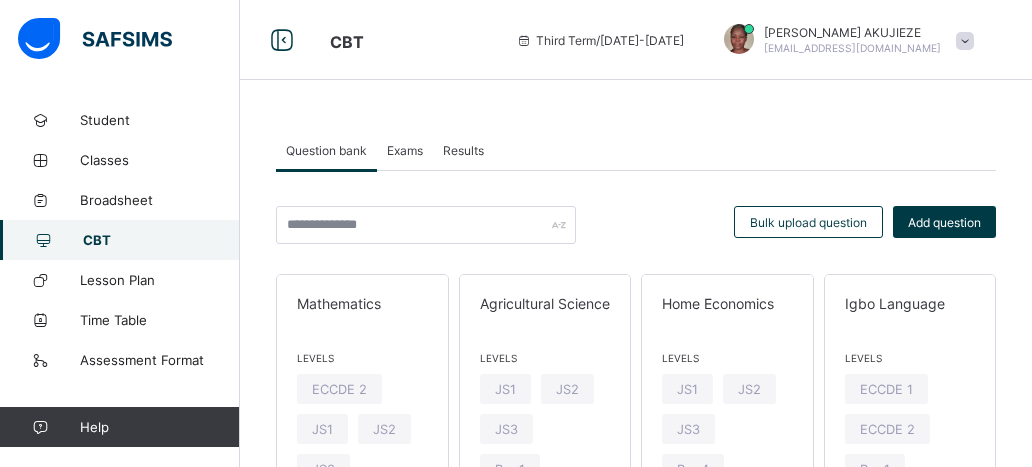 click on "Question bank" at bounding box center [326, 150] 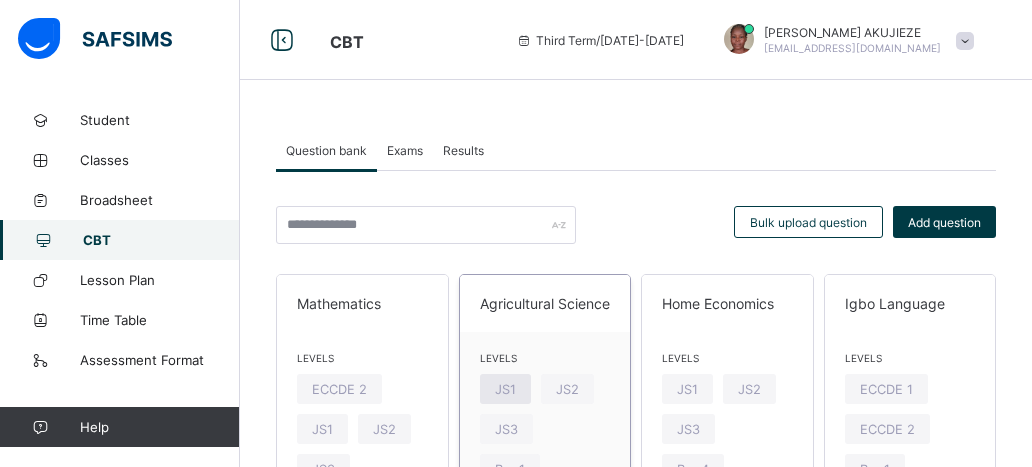 click on "JS1" at bounding box center [505, 389] 